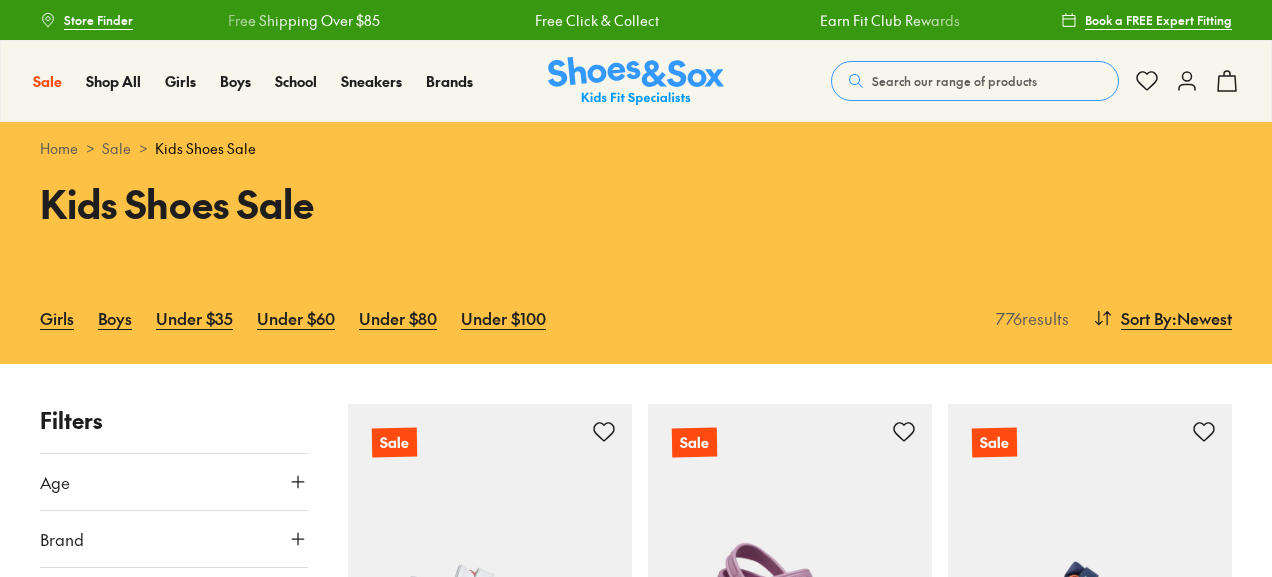 scroll, scrollTop: 200, scrollLeft: 0, axis: vertical 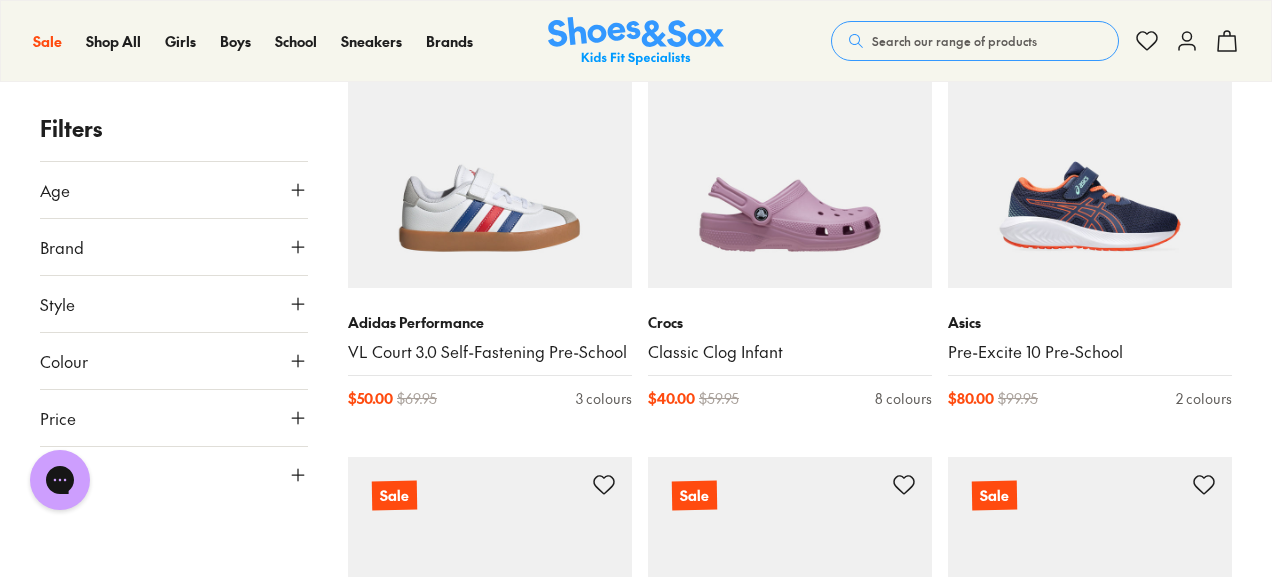 click 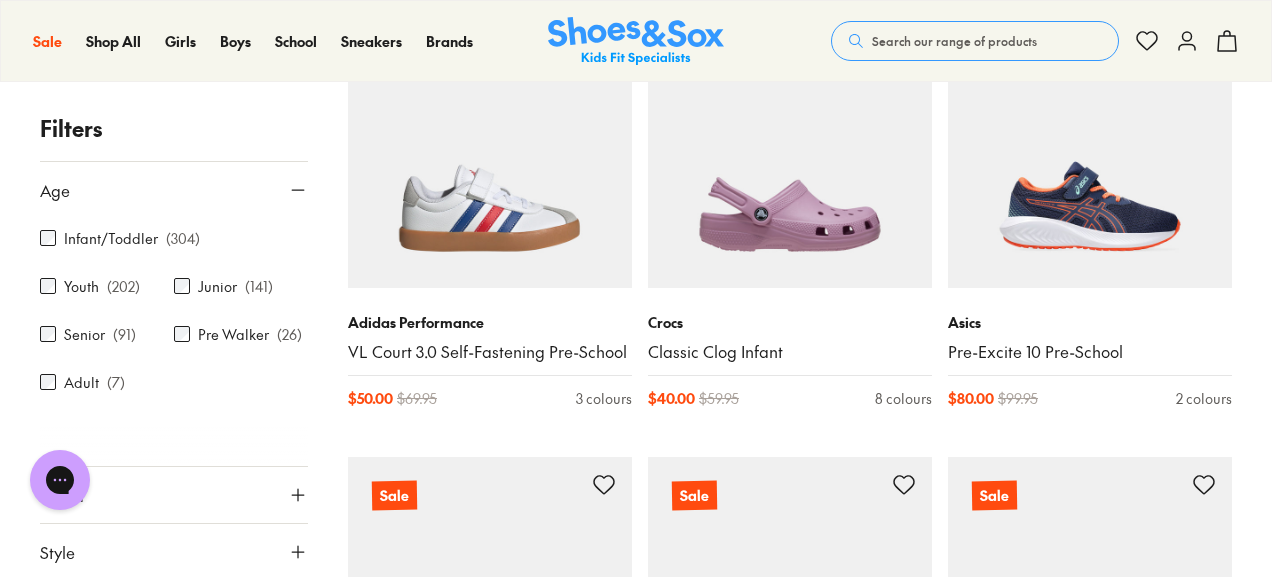 click on "Skip to Main Content
Store Finder
Free Shipping Over $85
Free Click & Collect
Earn Fit Club Rewards
Book a FREE Expert Fitting
Sale
Sale
Shop All
Up to 40% Off Sale
25% Off Waterbottles
$5 Toys
Shop All Sale
Girls" at bounding box center (636, 2849) 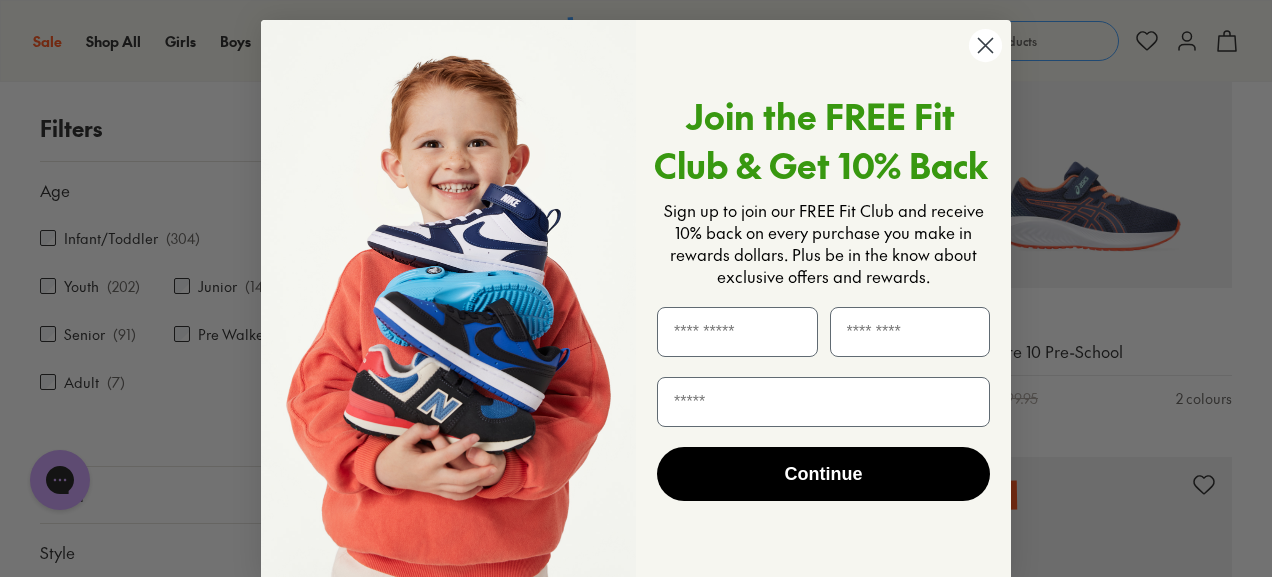 click 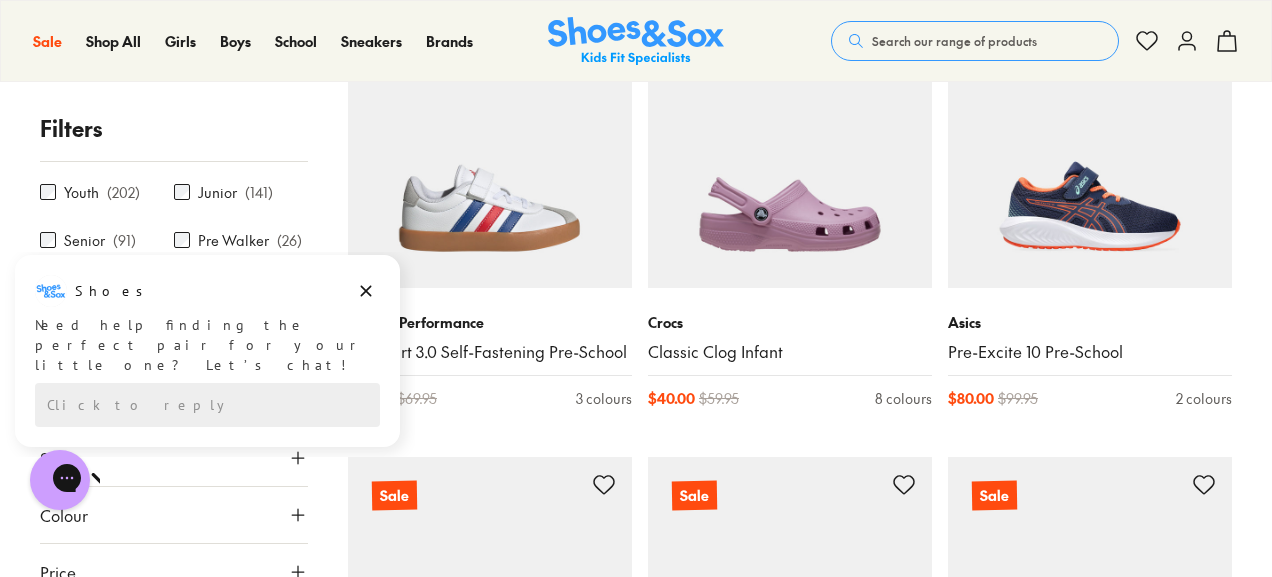 scroll, scrollTop: 100, scrollLeft: 0, axis: vertical 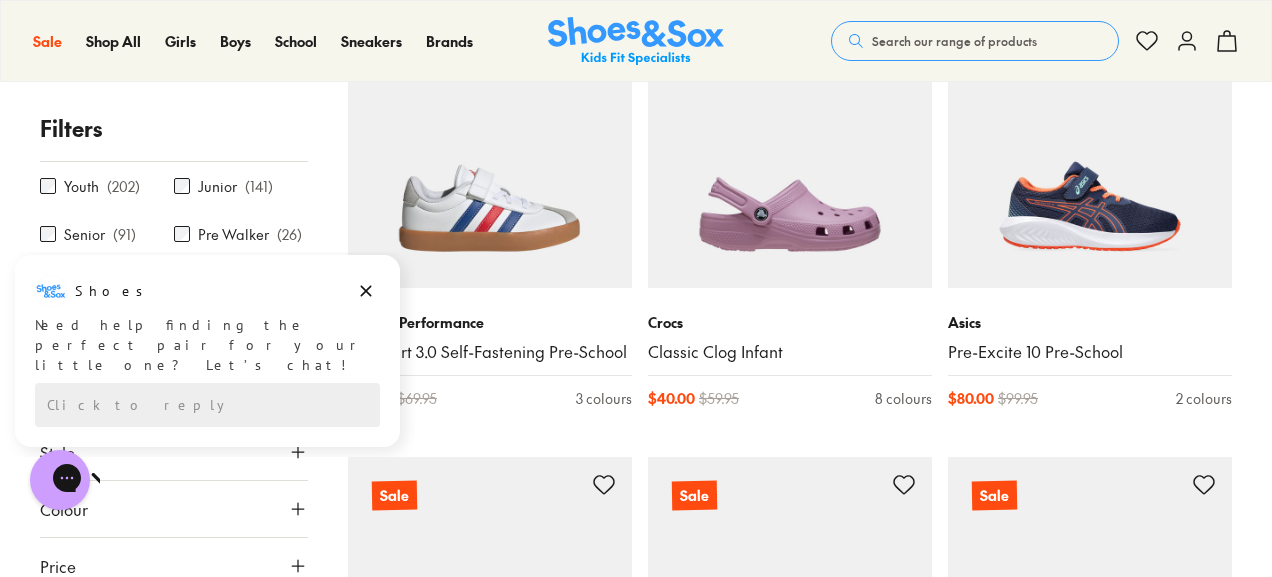 drag, startPoint x: 305, startPoint y: 215, endPoint x: 308, endPoint y: 35, distance: 180.025 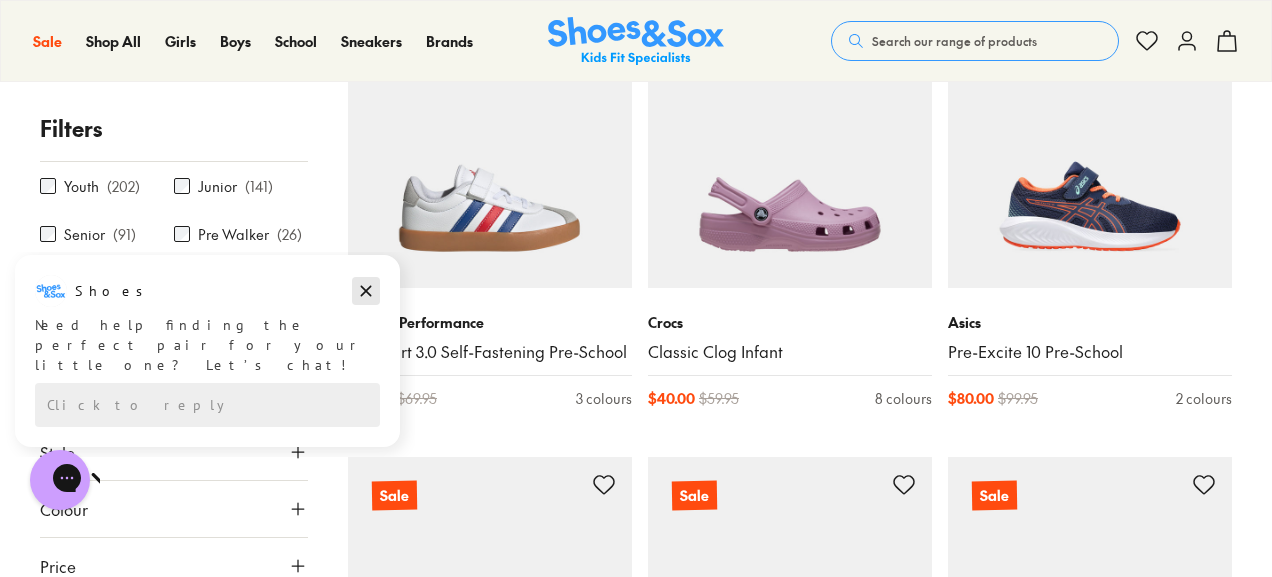 click 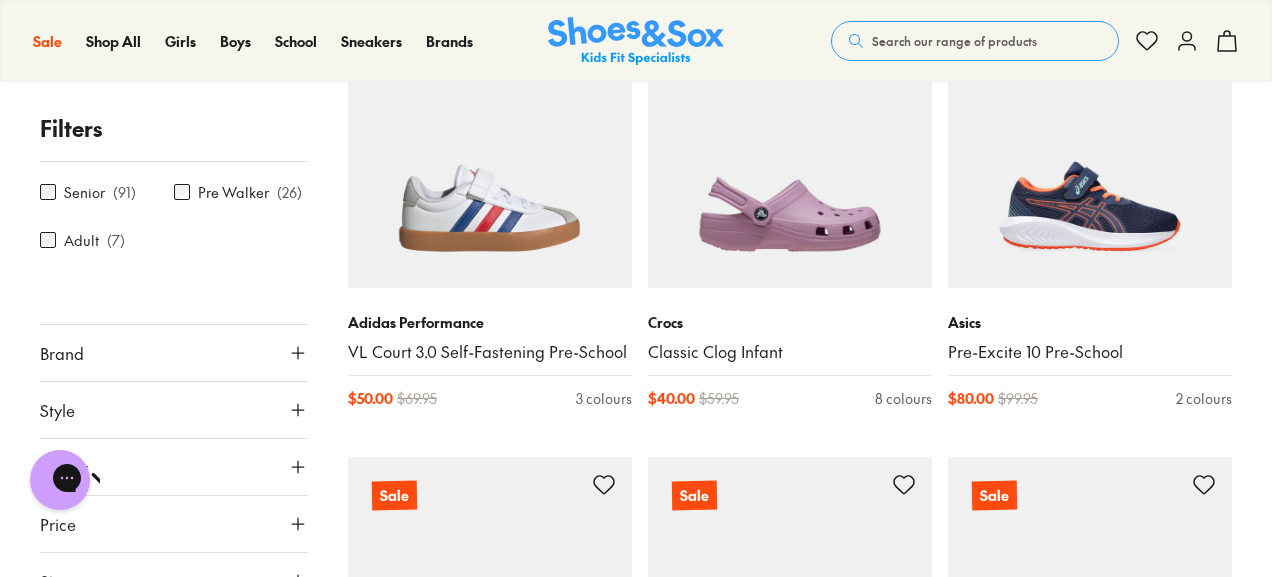 scroll, scrollTop: 144, scrollLeft: 0, axis: vertical 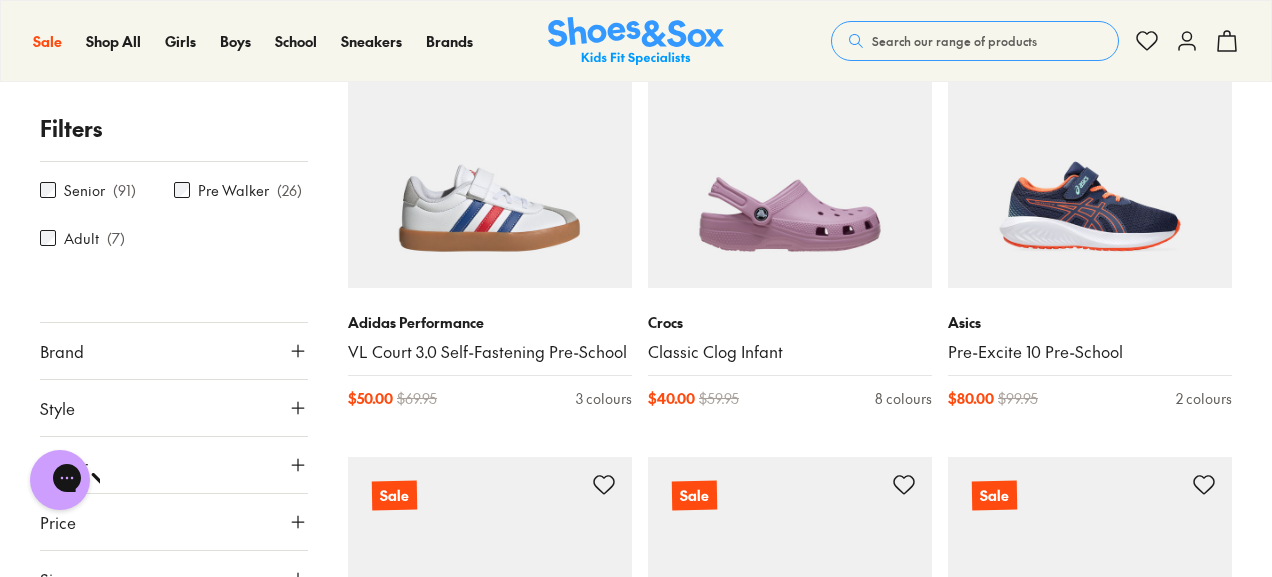 click 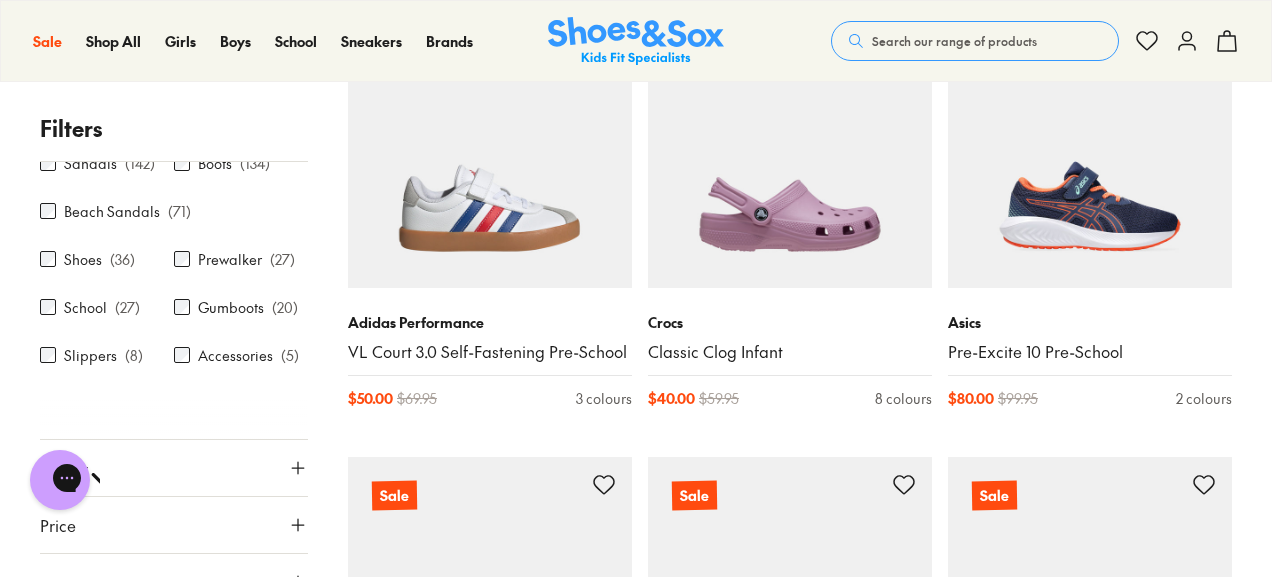 scroll, scrollTop: 507, scrollLeft: 0, axis: vertical 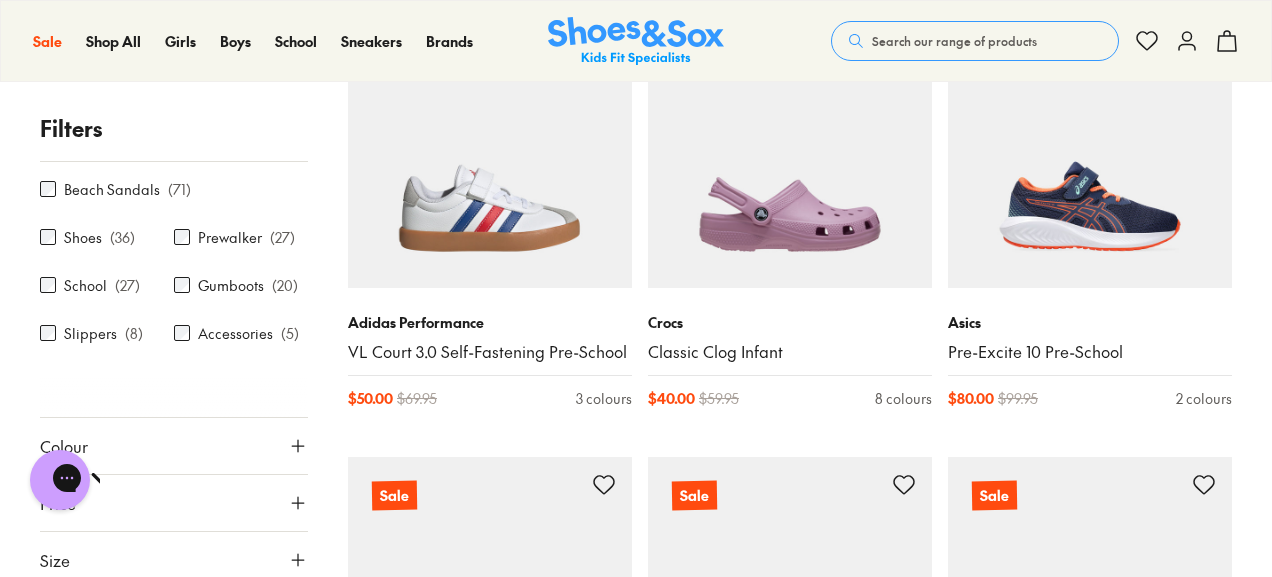 click on "Filters Age Infant/Toddler ( 304 ) Youth ( 202 ) Junior ( 141 ) Senior ( 91 ) Pre Walker ( 26 ) Adult ( 7 ) Brand Adidas Originals ( 10 ) Adidas Performance ( 19 ) Agatha Ruiz De La Prada ( 5 ) Asics ( 40 ) Birkenstock ( 2 ) Bobux ( 58 ) Camper ( 15 ) Candy ( 20 ) Ciao ( 74 ) Clarks ( 205 ) Converse ( 6 ) Crocs ( 26 ) Garvalin ( 2 ) Harrison ( 1 ) Jett Jones ( 1 ) Kicks ( 19 ) Miss Candy ( 2 ) Native ( 1 ) New Balance ( 45 ) Nike ( 69 ) Old Soles ( 25 ) Pablosky ( 15 ) Puma ( 5 ) Reebok ( 49 ) Roc ( 11 ) Skechers ( 33 ) Surefit ( 3 ) Teva ( 8 ) Vans ( 3 ) Walnut ( 4 ) Style Sneakers ( 163 ) Sport ( 143 ) Sandals ( 142 ) Boots ( 134 ) Beach Sandals ( 71 ) Shoes ( 36 ) Prewalker ( 27 ) School ( 27 ) Gumboots ( 20 ) Slippers ( 8 ) Accessories ( 5 ) Colour Black ( 125 ) Pink ( 114 ) White ( 103 ) Blue ( 77 ) Navy ( 72 ) Purple ( 64 ) Neutrals ( 37 ) Brown ( 31 ) Grey ( 25 ) Red ( 22 ) Multi Colour ( 21 ) Beige ( 20 ) Green ( 15 ) Silver ( 9 ) Gold ( 8 ) Yellow ( 8 ) Light Blue ( 6 ) Orange ( 5 ) Light Purple ( 2" at bounding box center (636, 2483) 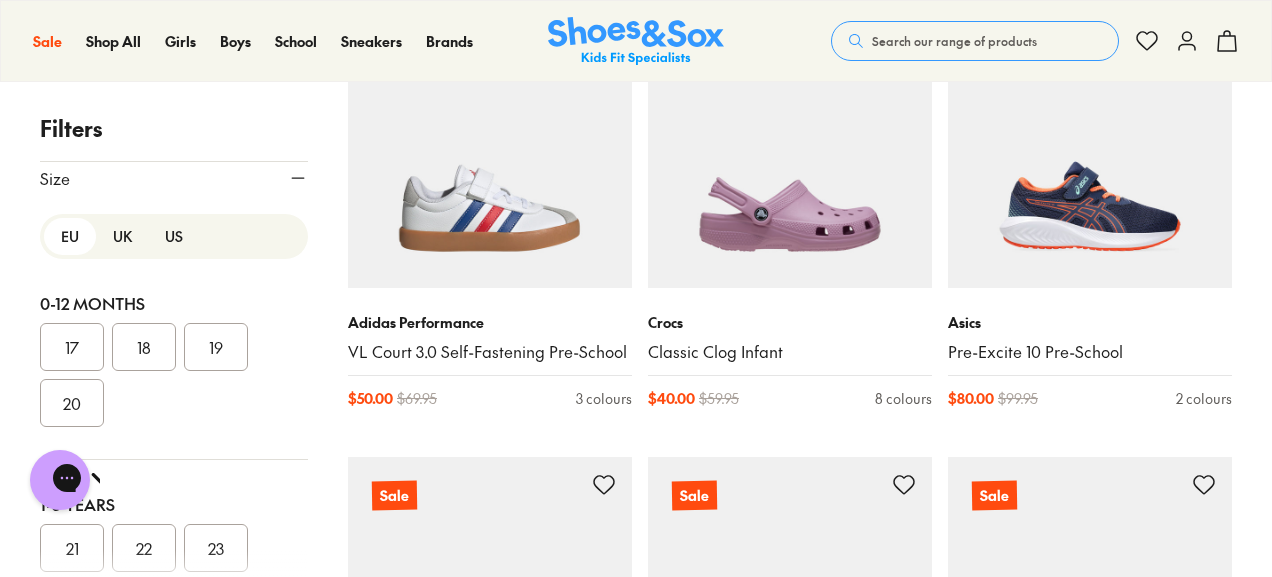 scroll, scrollTop: 891, scrollLeft: 0, axis: vertical 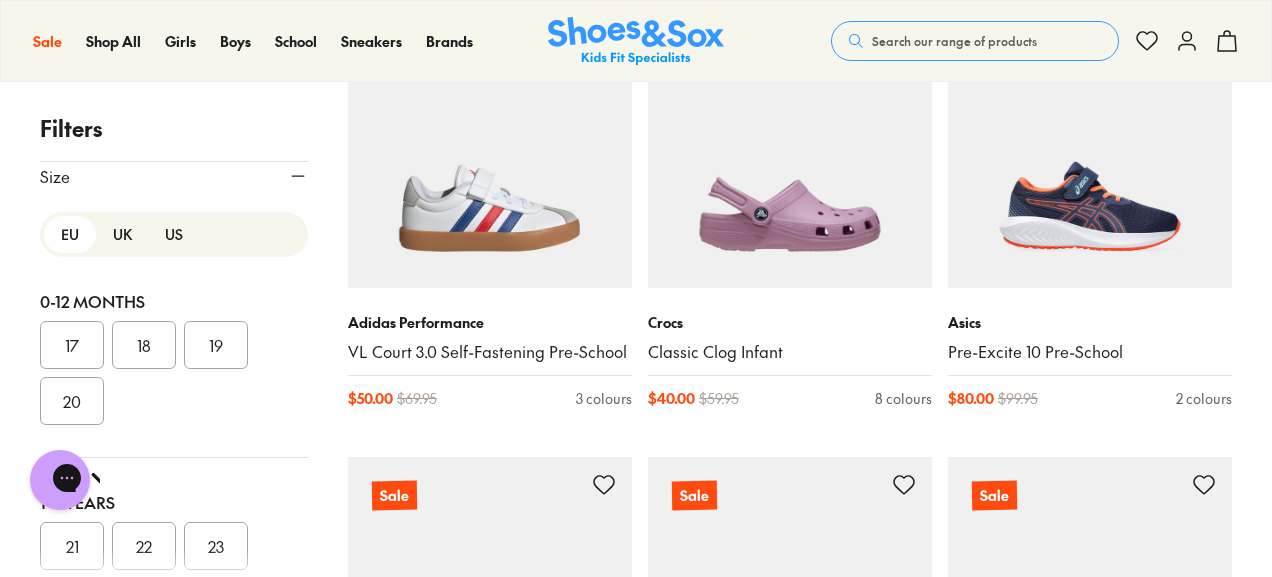 click on "US" at bounding box center (174, 234) 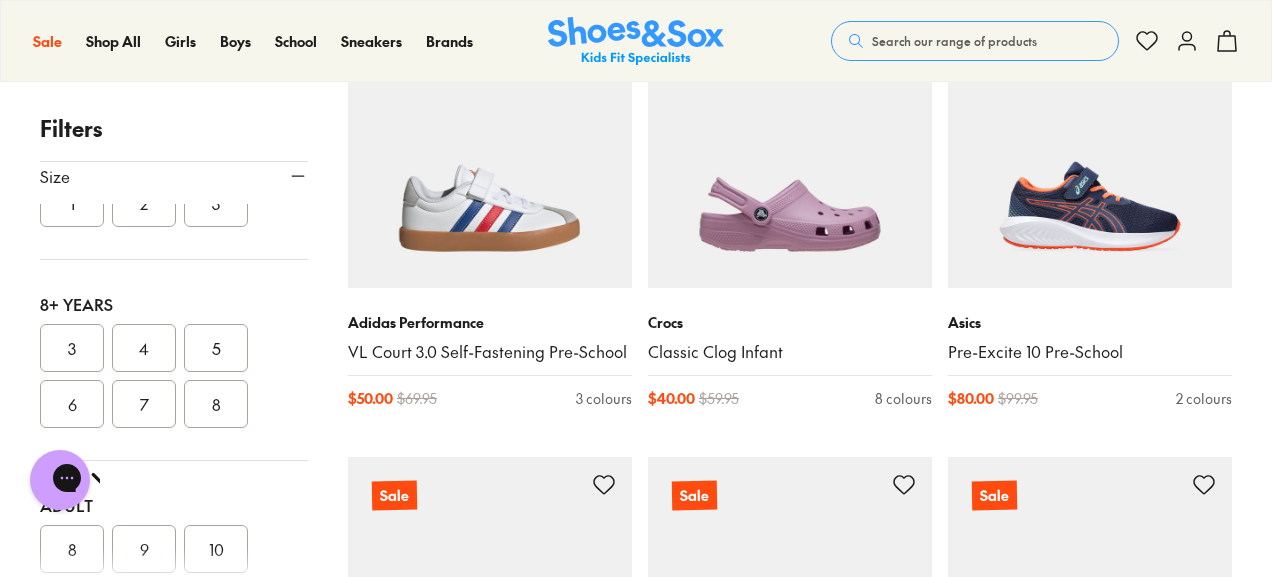 scroll, scrollTop: 664, scrollLeft: 0, axis: vertical 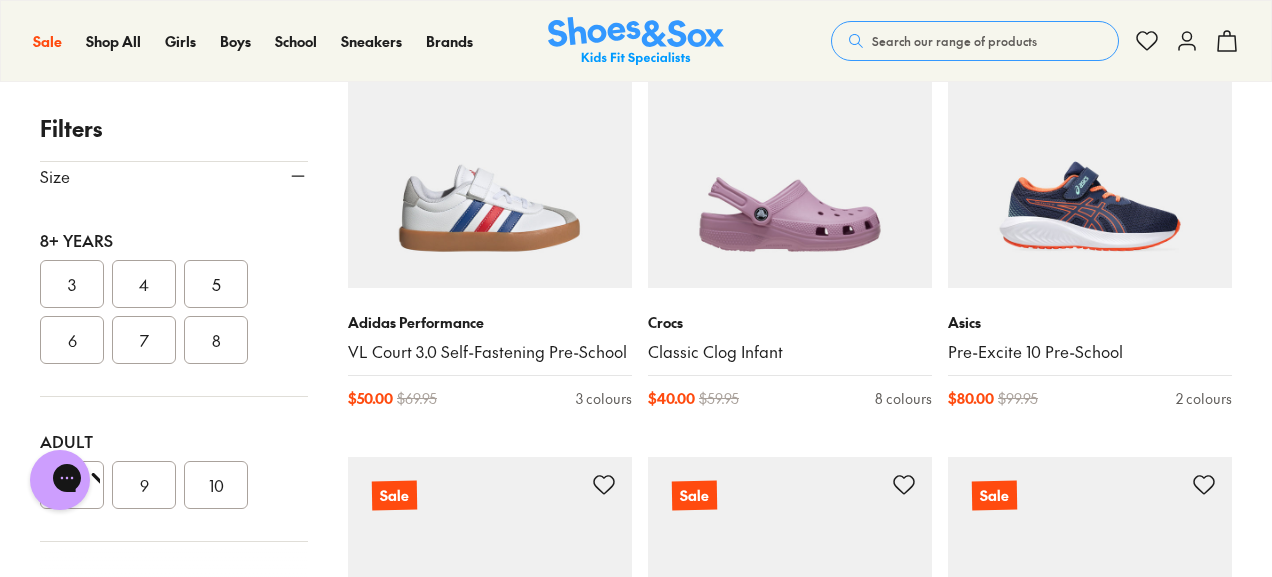 click on "5" at bounding box center [216, 284] 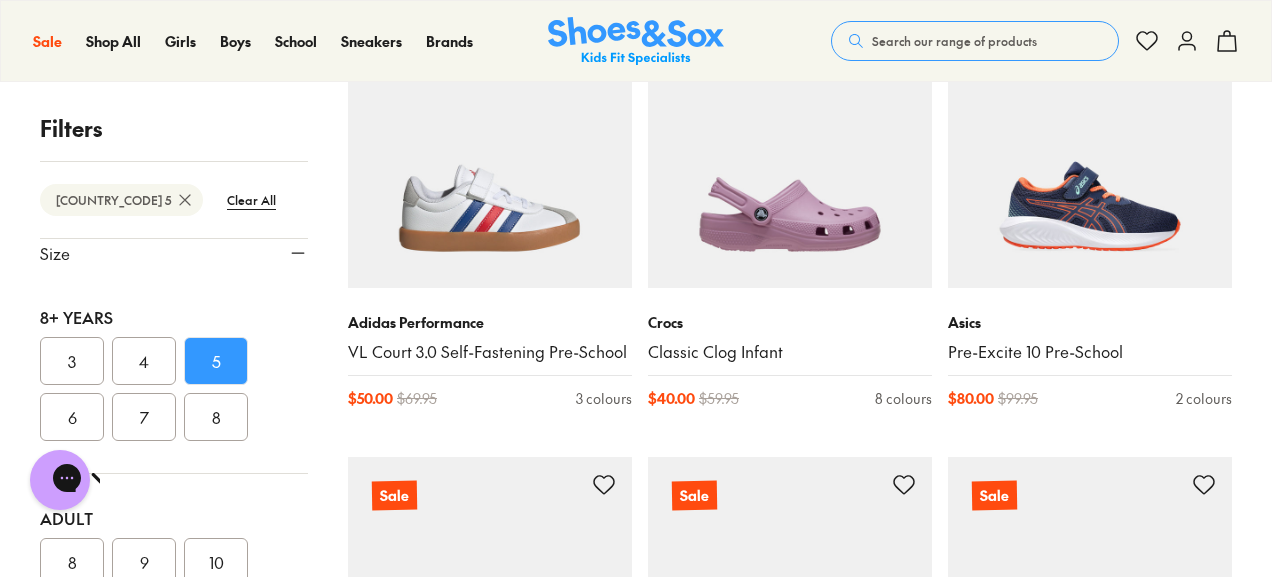 scroll, scrollTop: 0, scrollLeft: 0, axis: both 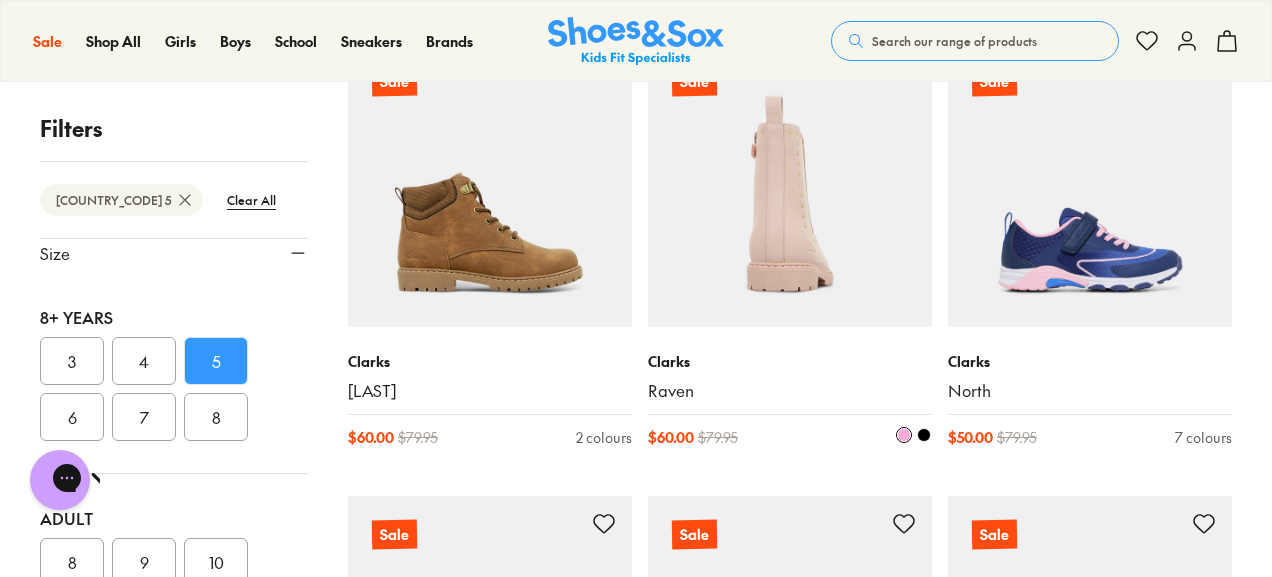 click at bounding box center (790, 185) 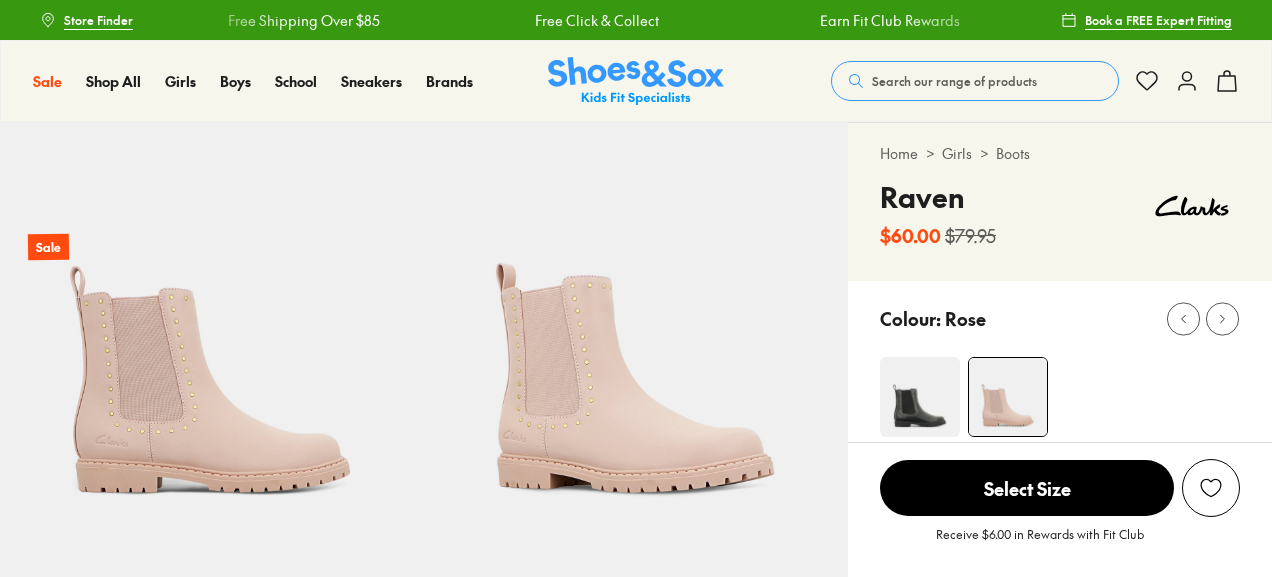 scroll, scrollTop: 0, scrollLeft: 0, axis: both 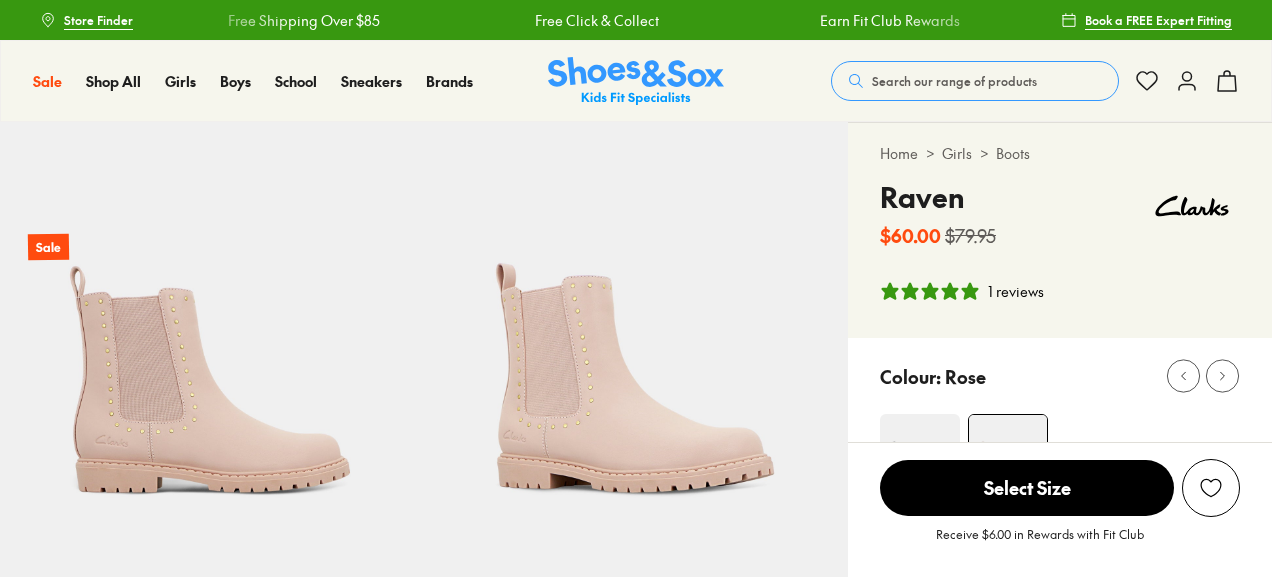select on "*" 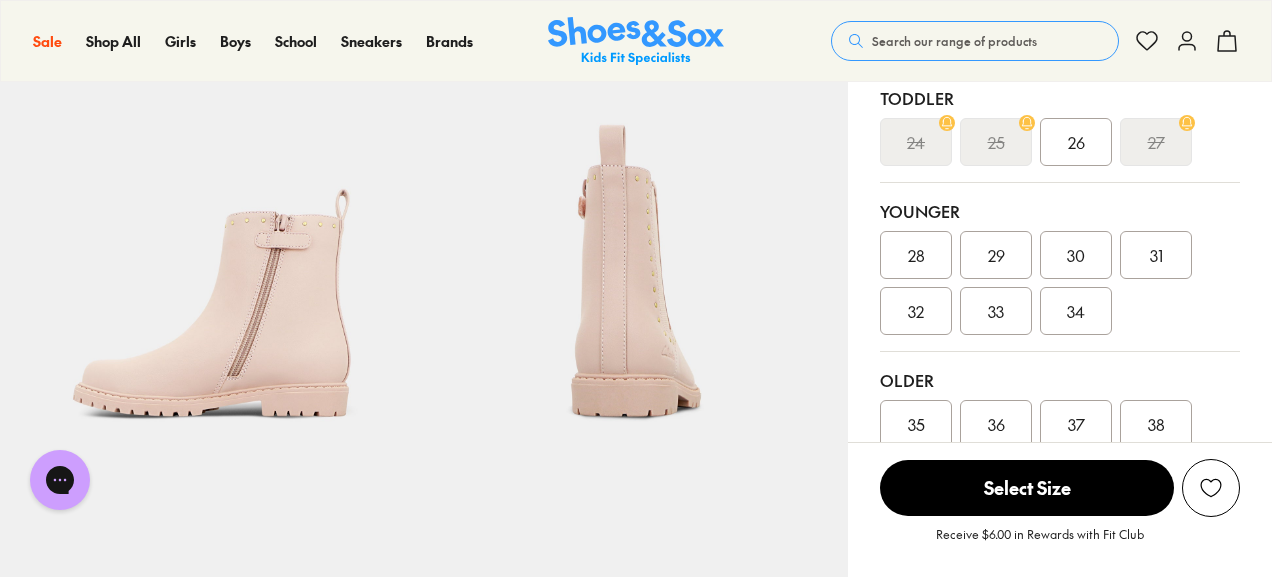 scroll, scrollTop: 600, scrollLeft: 0, axis: vertical 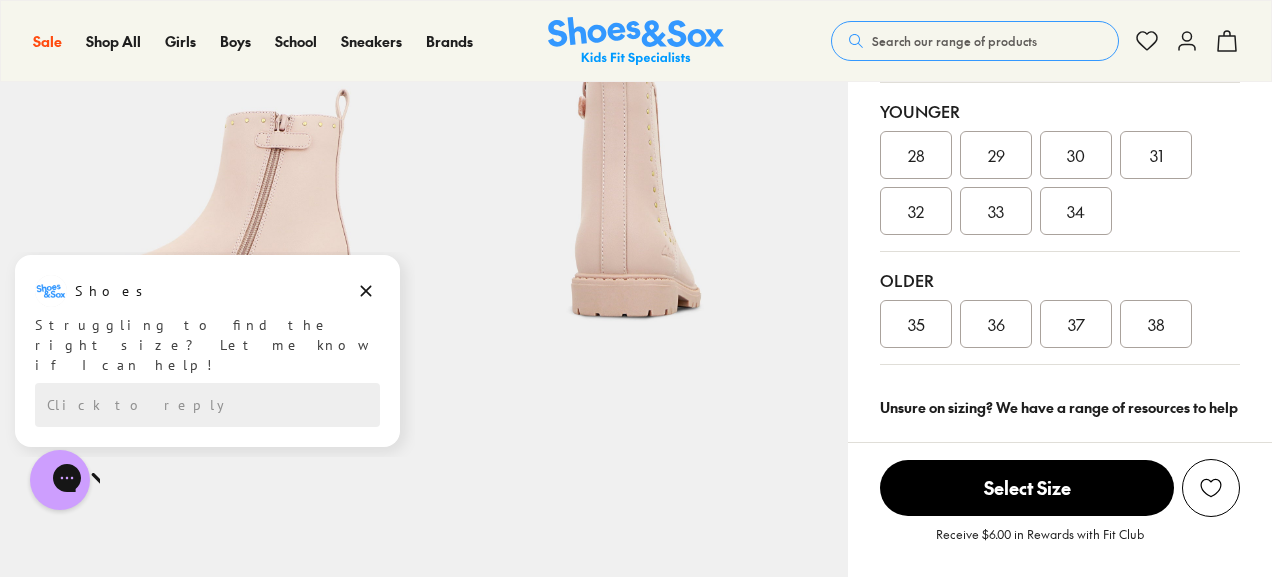 click 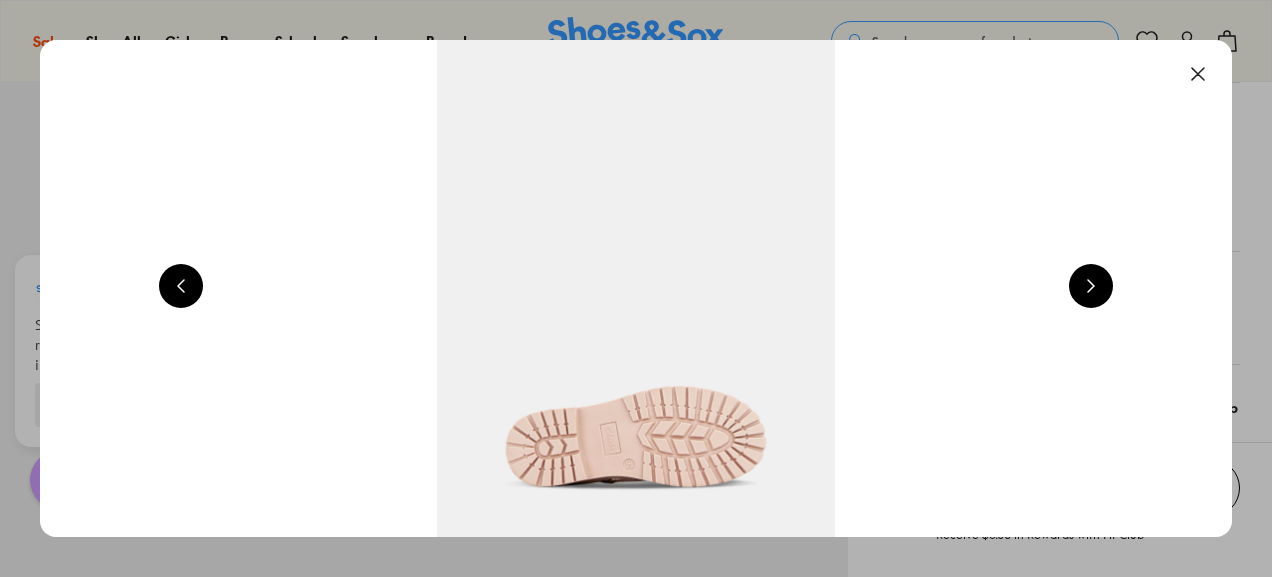 scroll, scrollTop: 0, scrollLeft: 7200, axis: horizontal 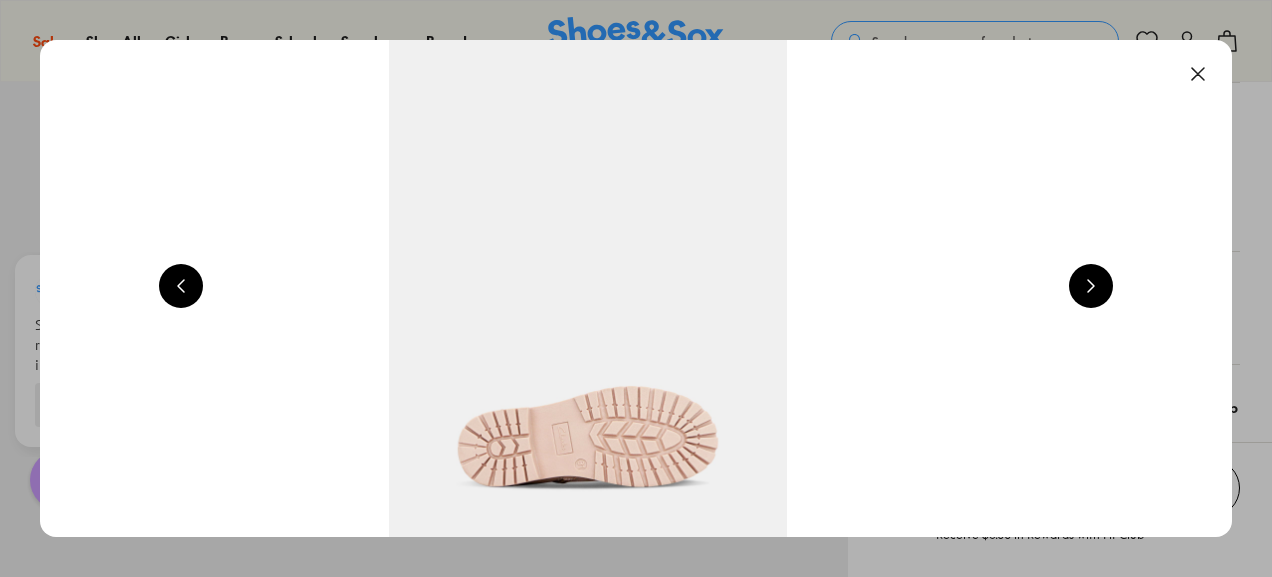 click at bounding box center (1091, 286) 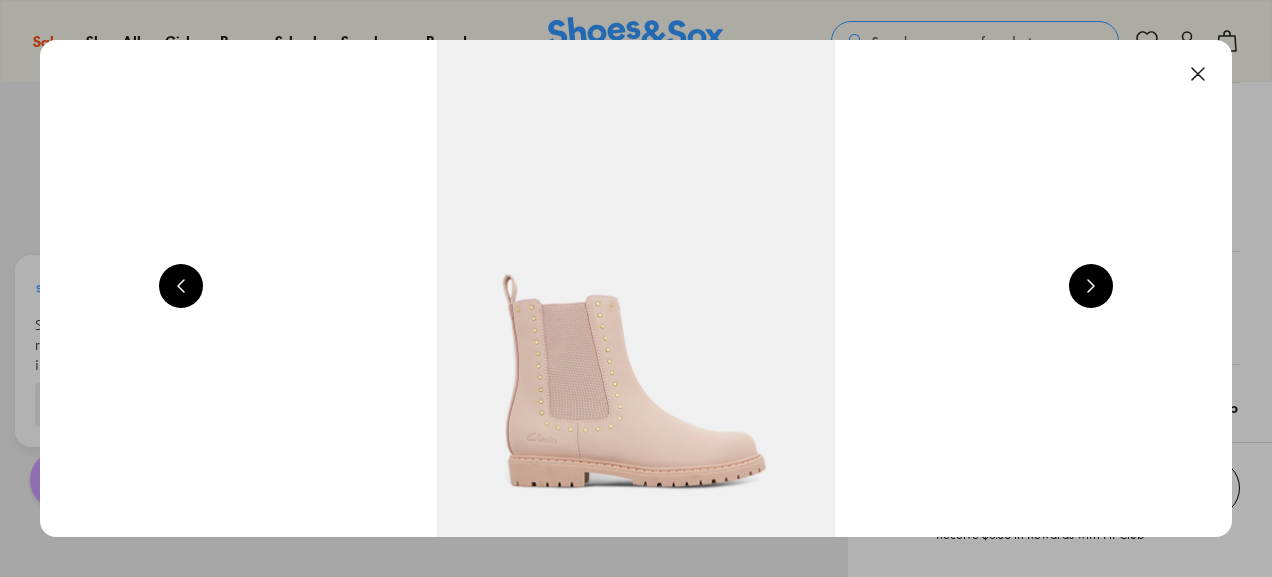 click at bounding box center (1091, 286) 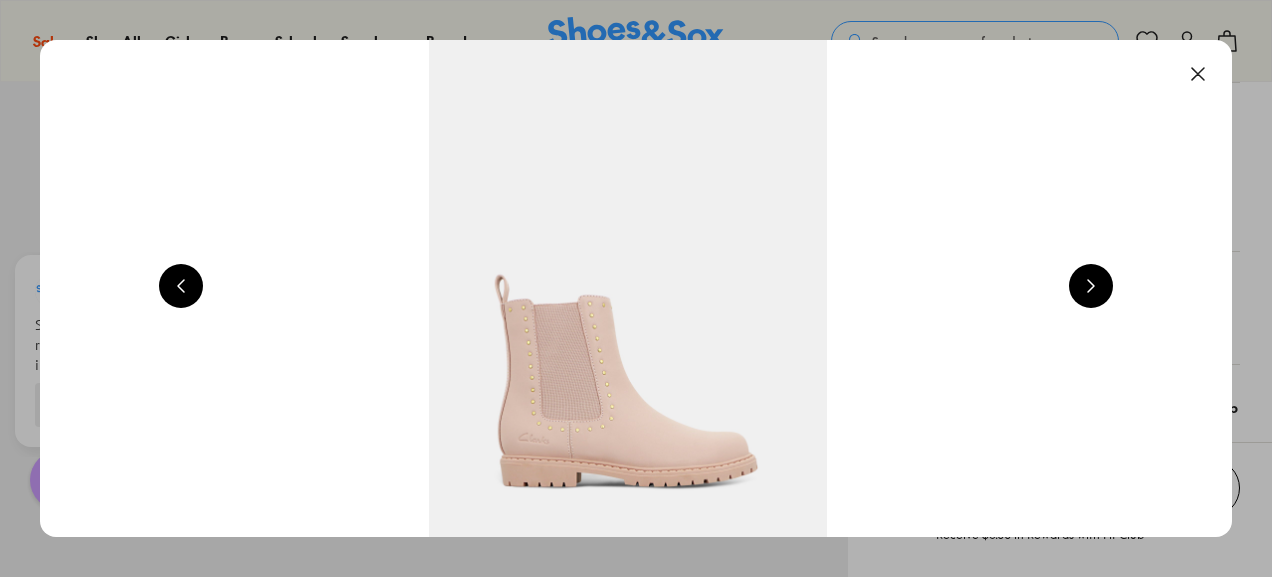 click at bounding box center [1091, 286] 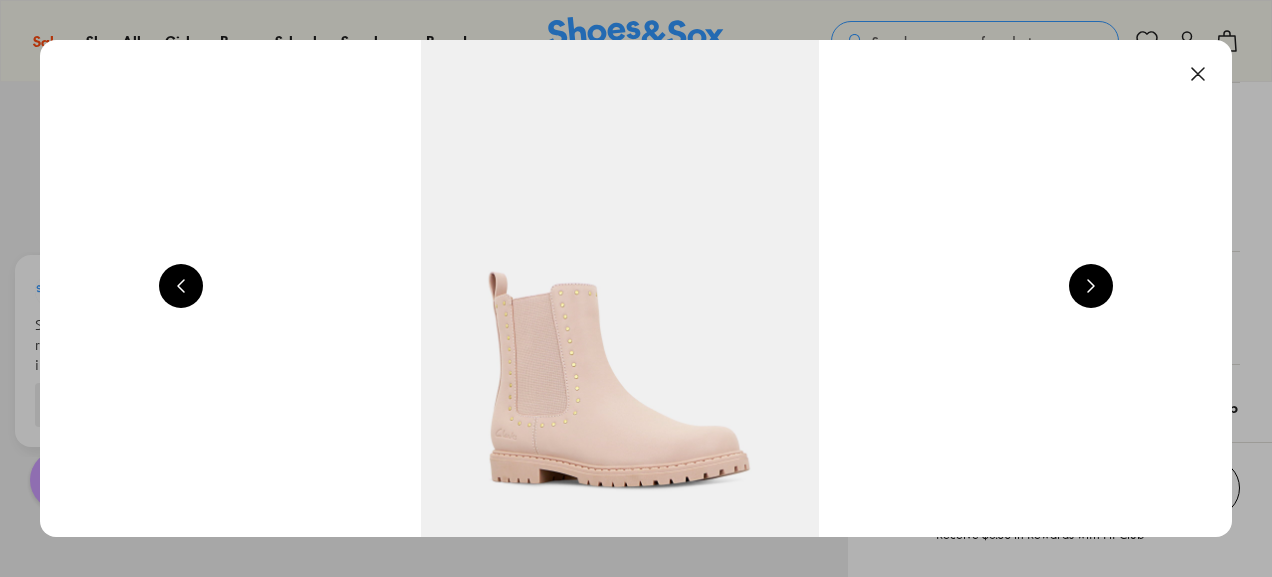 click at bounding box center [1198, 74] 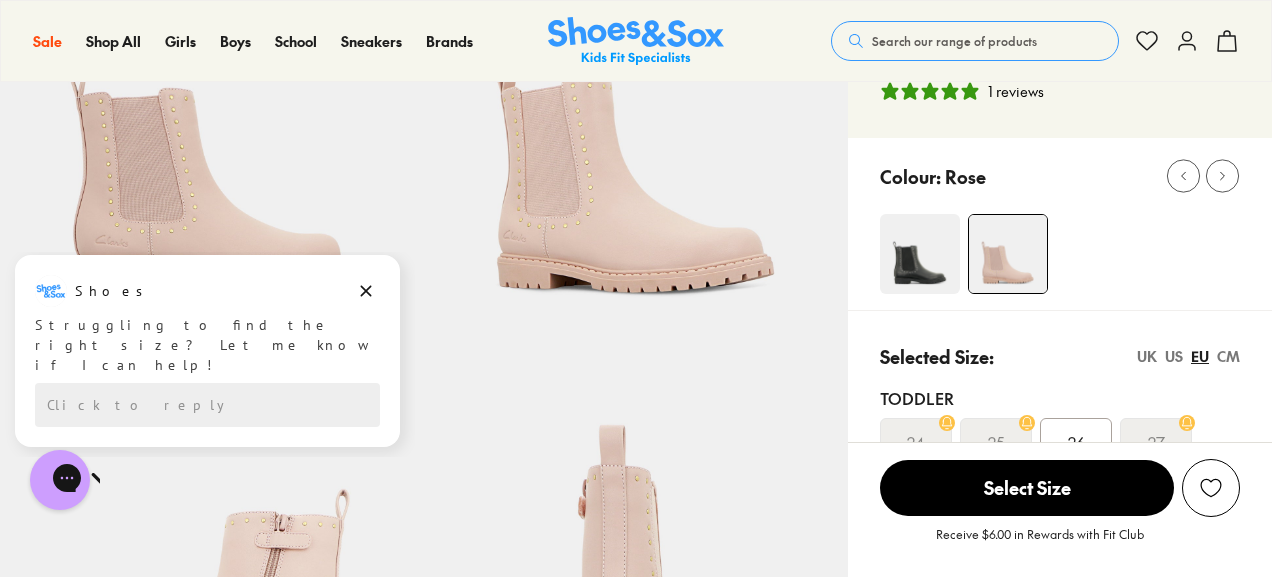 scroll, scrollTop: 400, scrollLeft: 0, axis: vertical 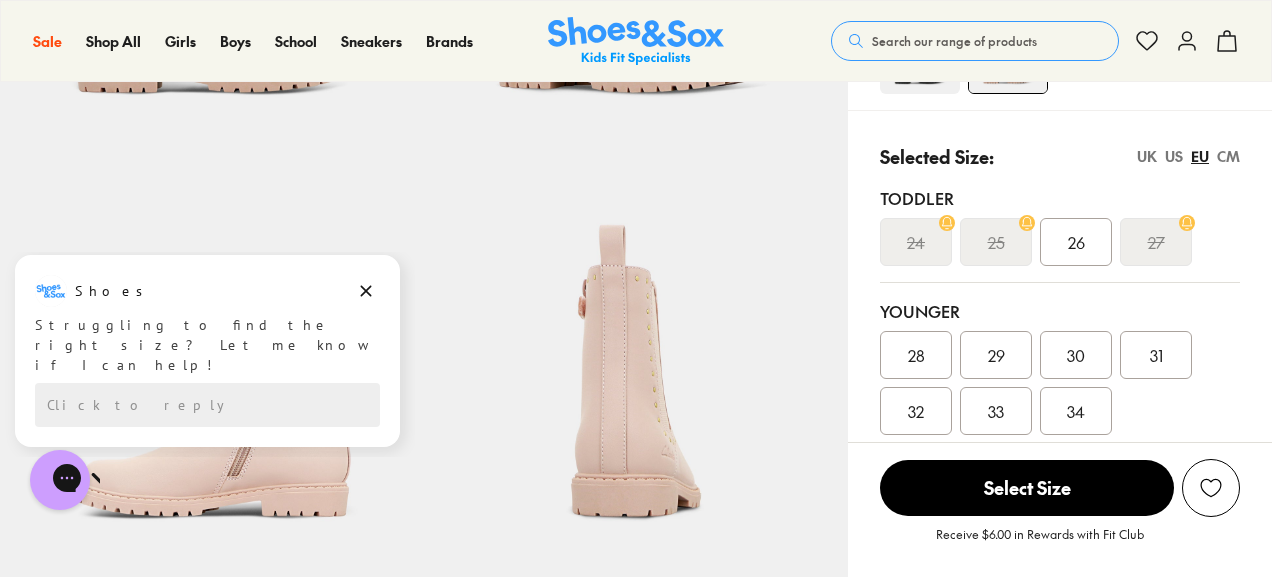 click on "US" at bounding box center [1174, 156] 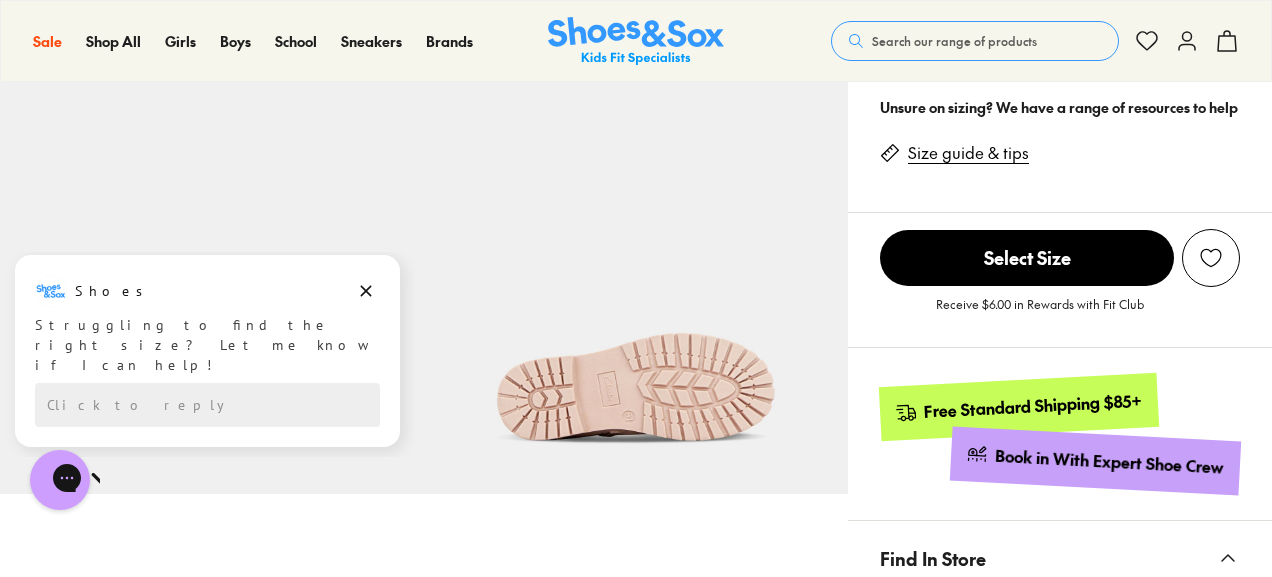 scroll, scrollTop: 700, scrollLeft: 0, axis: vertical 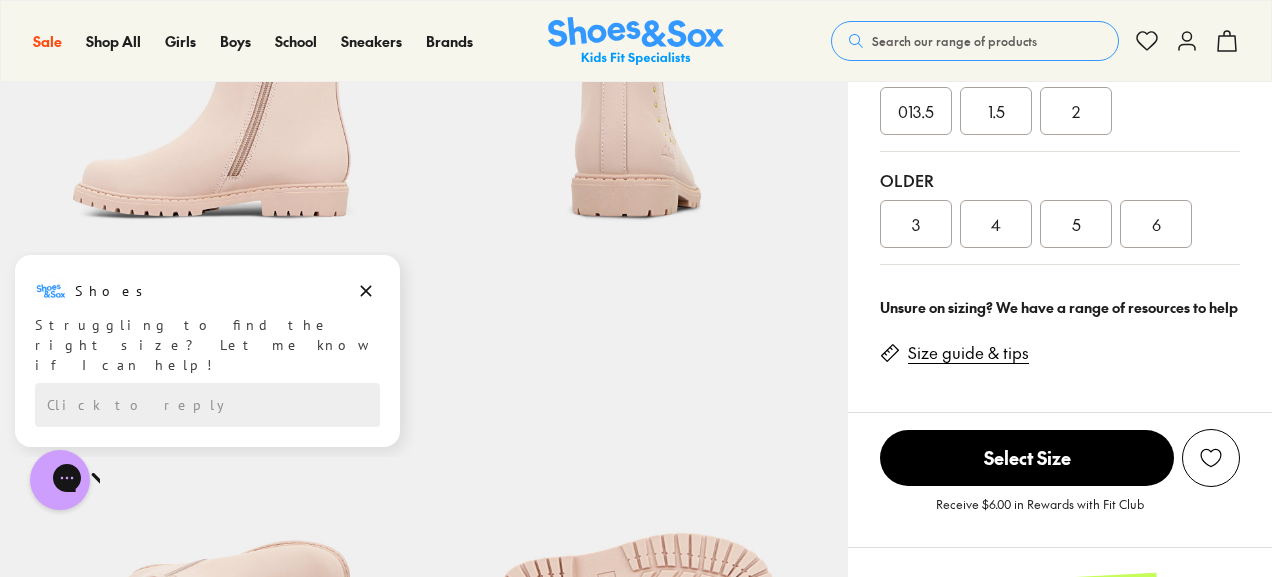 click on "5" at bounding box center [1076, 224] 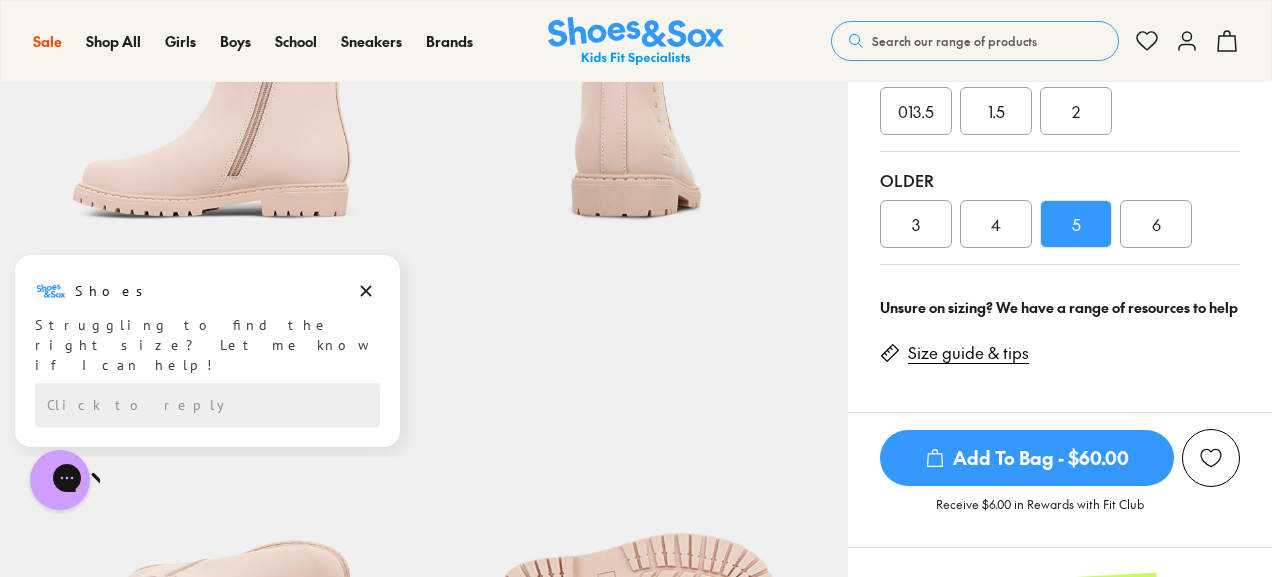 click on "Add To Bag - $60.00" at bounding box center [1027, 458] 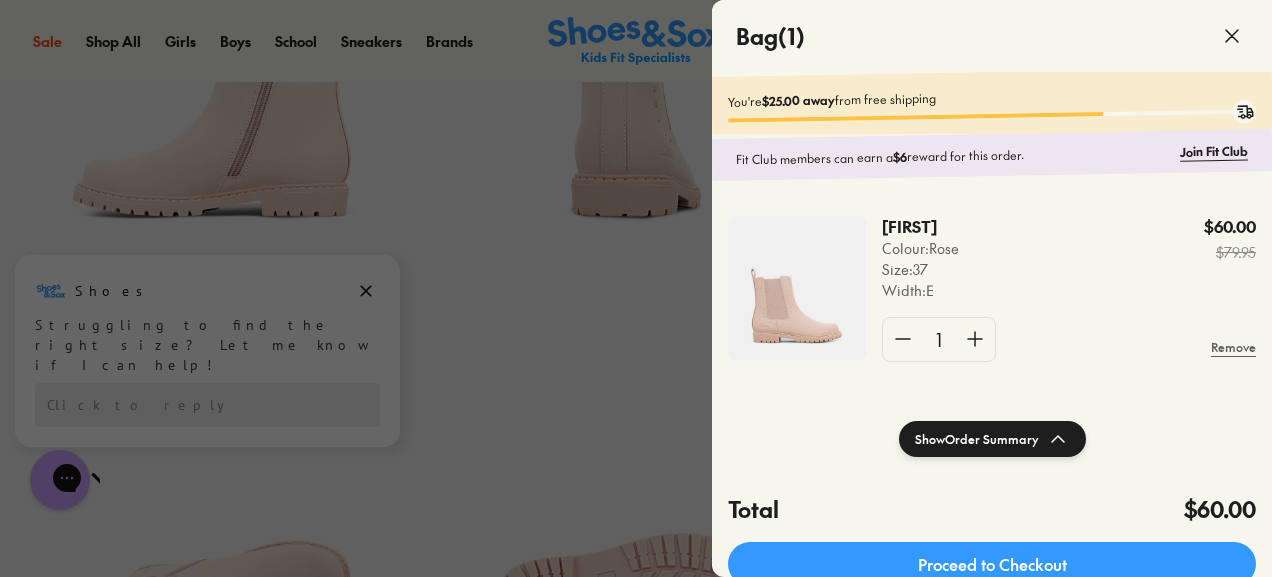click 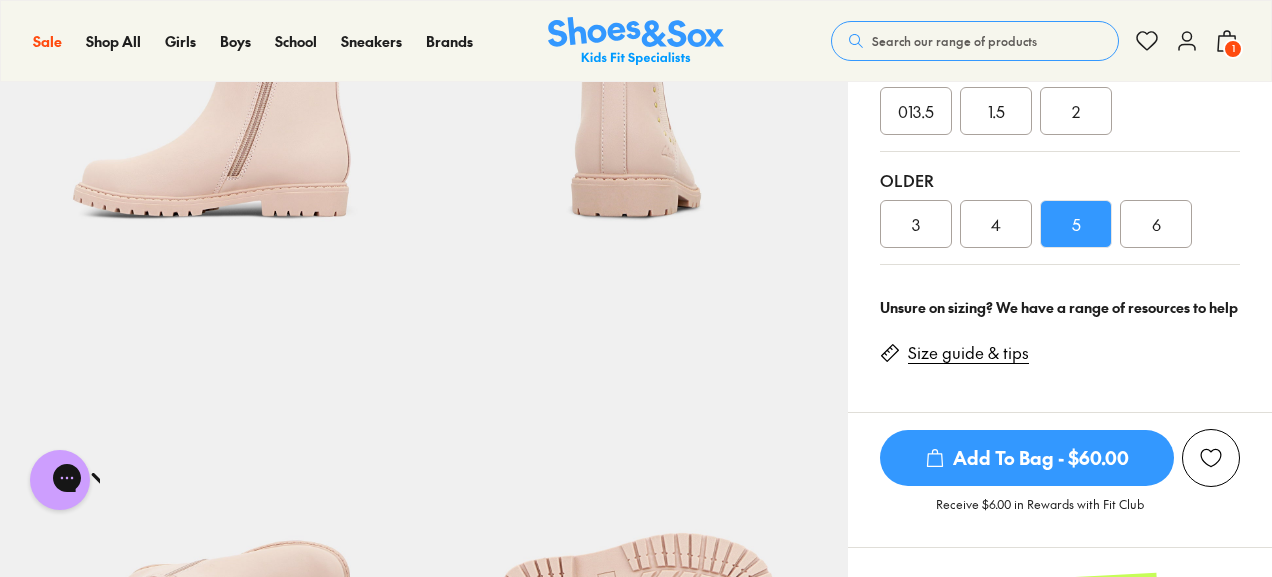 click on "Size guide & tips" at bounding box center (968, 353) 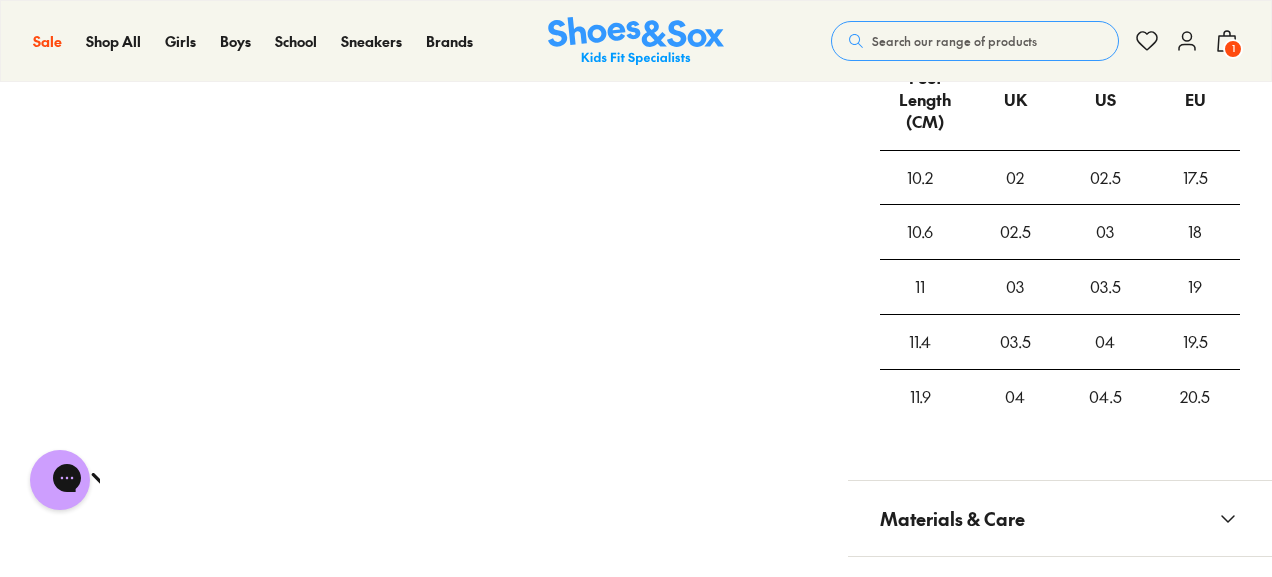 scroll, scrollTop: 1494, scrollLeft: 0, axis: vertical 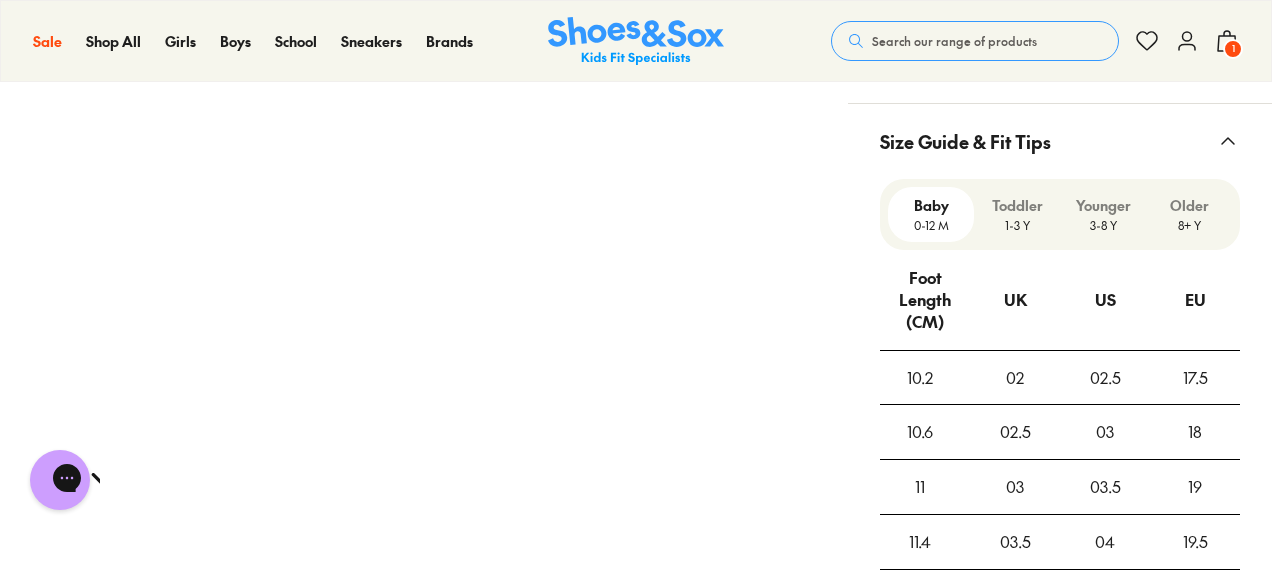 click on "Older" at bounding box center (1189, 205) 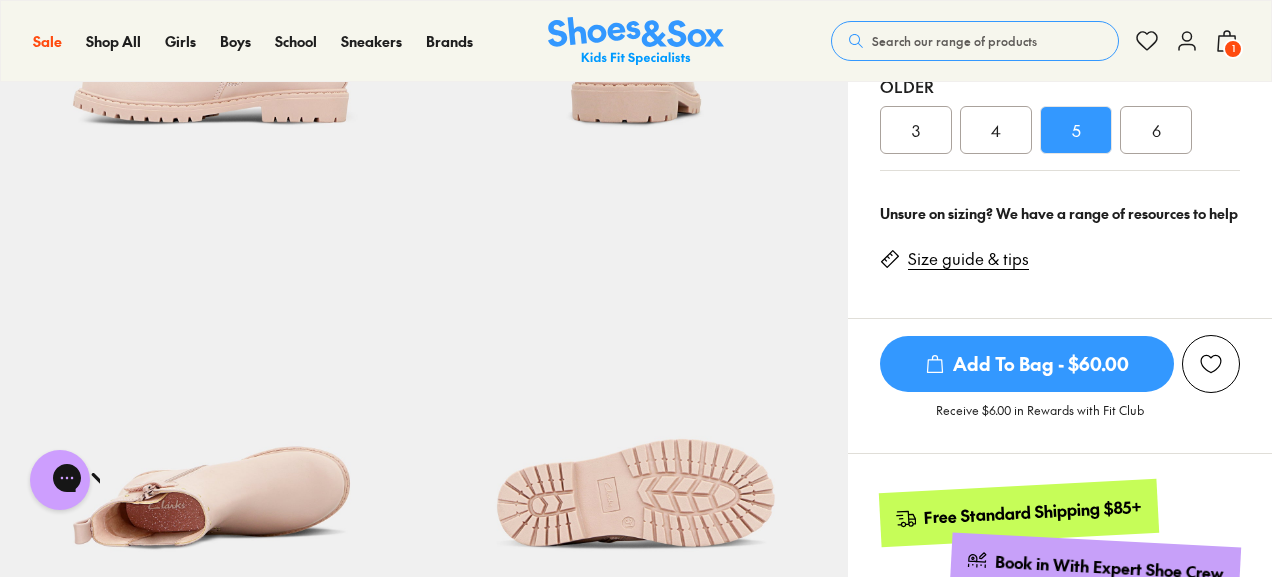 scroll, scrollTop: 694, scrollLeft: 0, axis: vertical 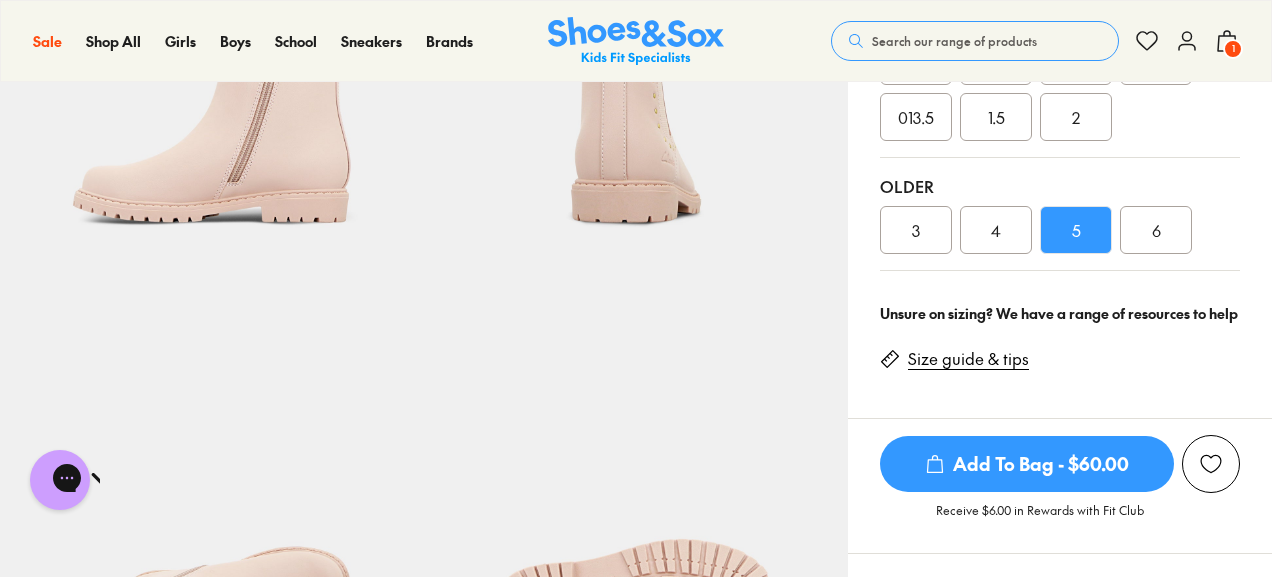 click on "6" at bounding box center [1156, 230] 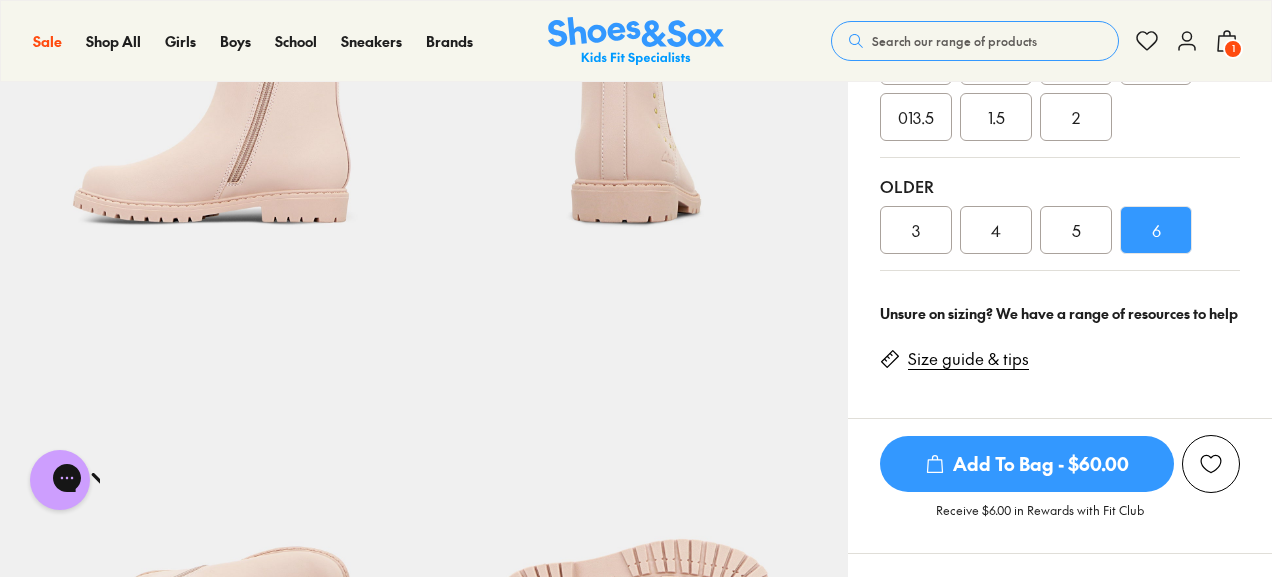 click on "Add To Bag - $60.00" at bounding box center (1027, 464) 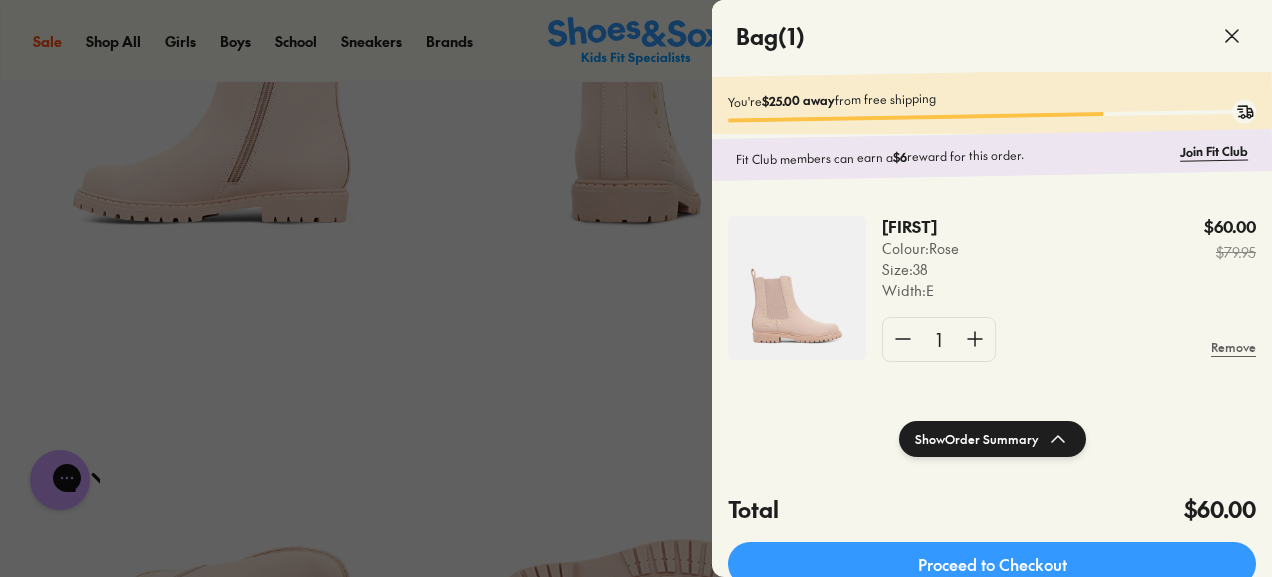 click 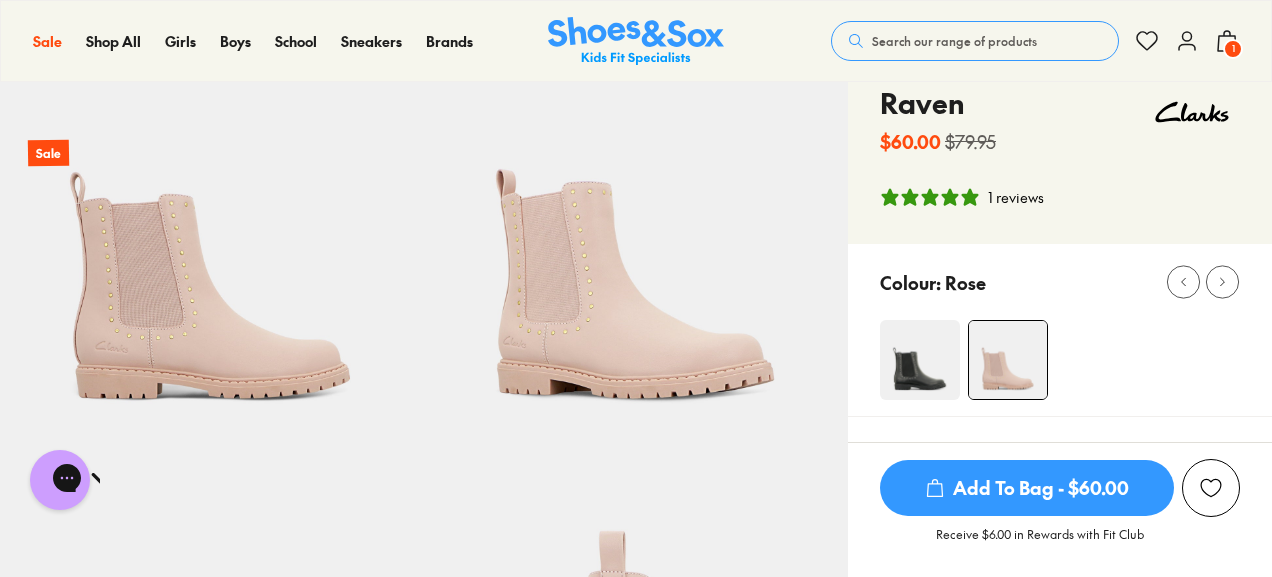 scroll, scrollTop: 0, scrollLeft: 0, axis: both 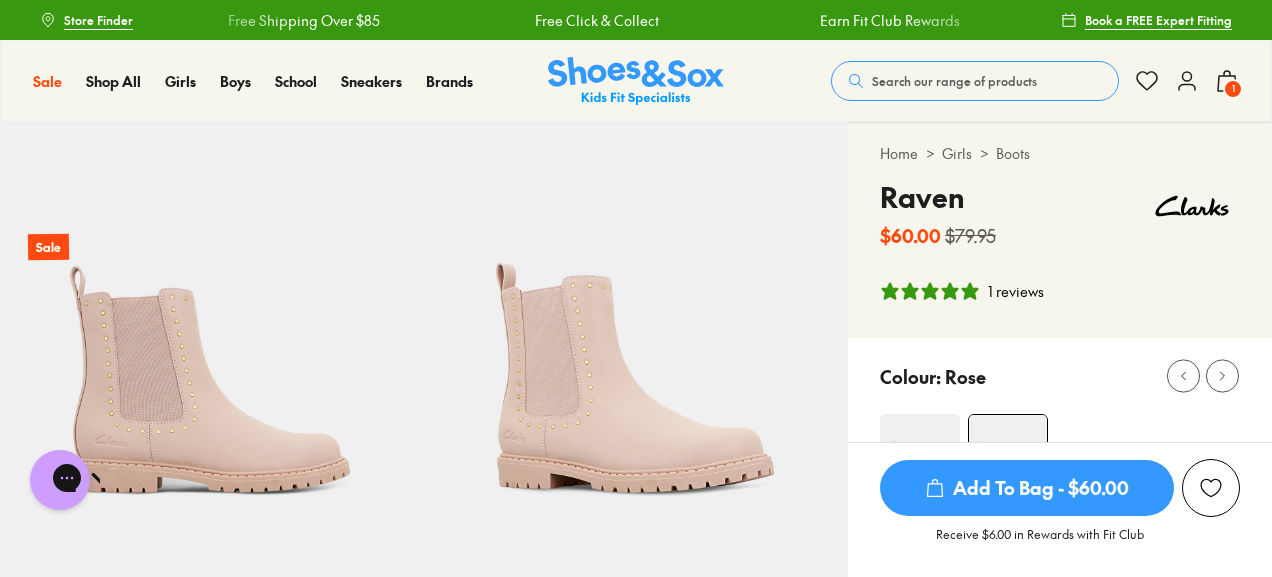 click on "Store Finder" at bounding box center (98, 20) 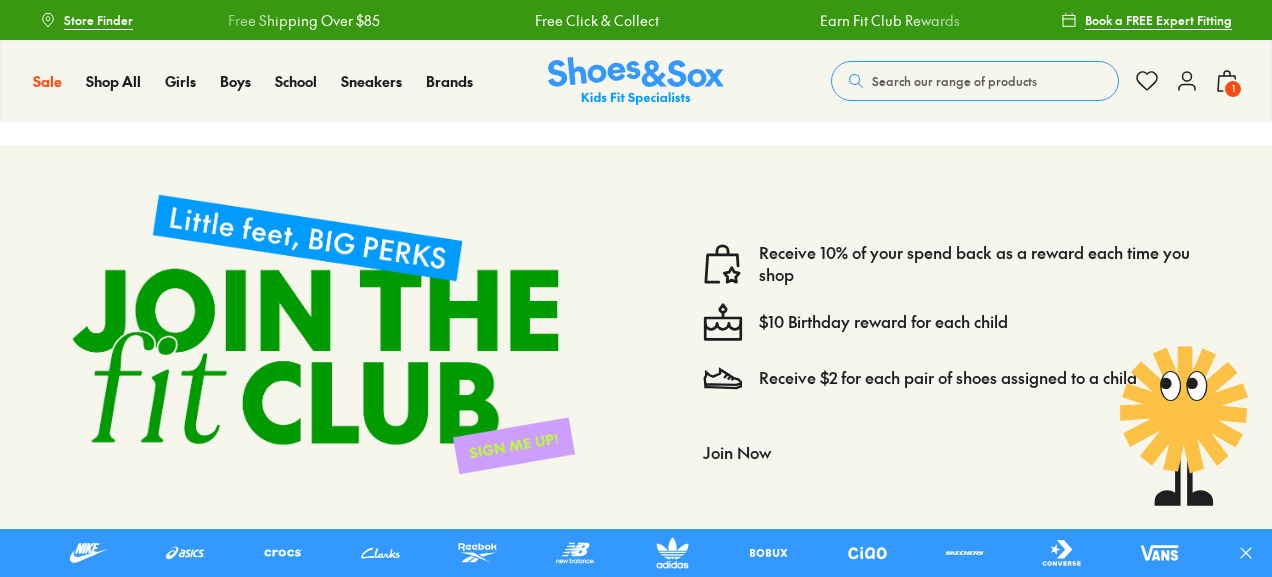 scroll, scrollTop: 0, scrollLeft: 0, axis: both 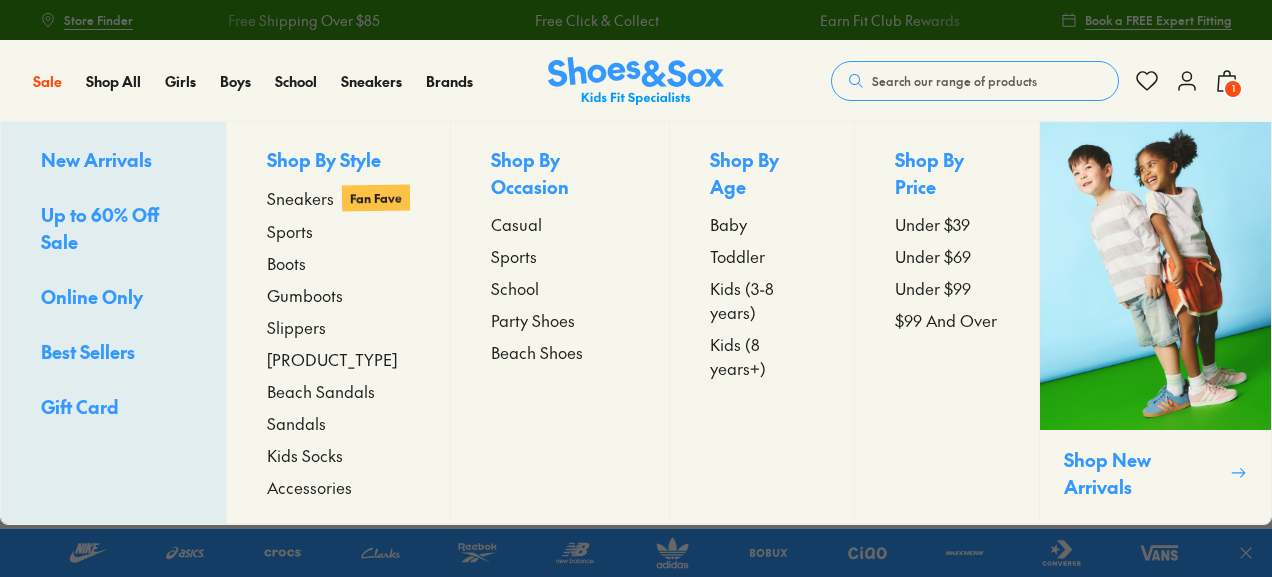 click on "Best Sellers" at bounding box center [88, 351] 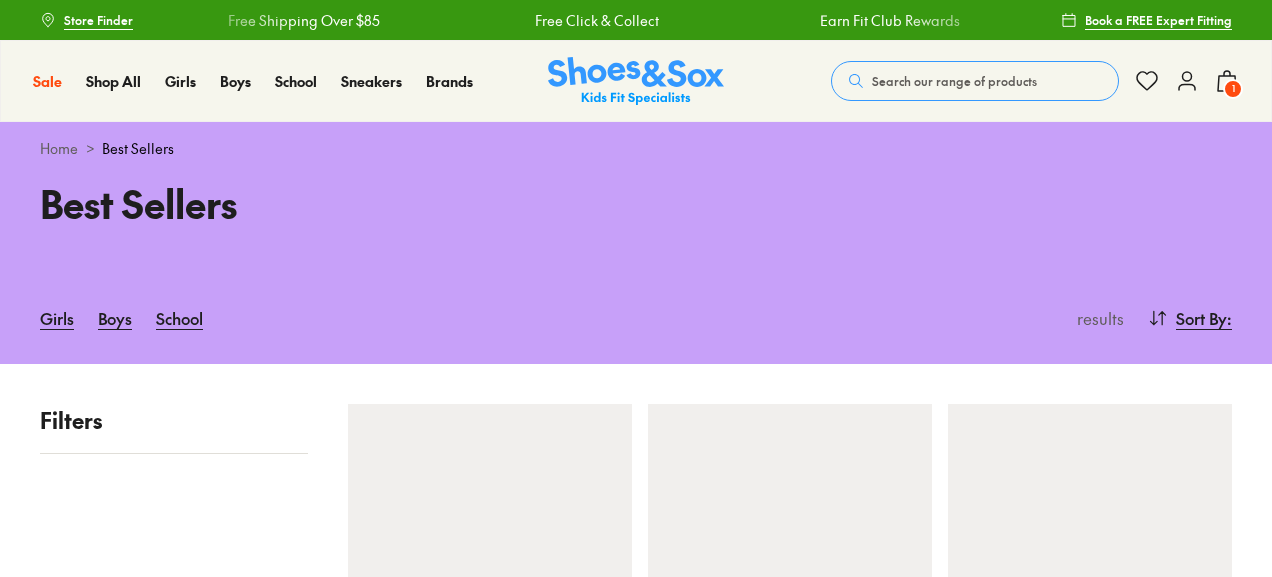 scroll, scrollTop: 0, scrollLeft: 0, axis: both 